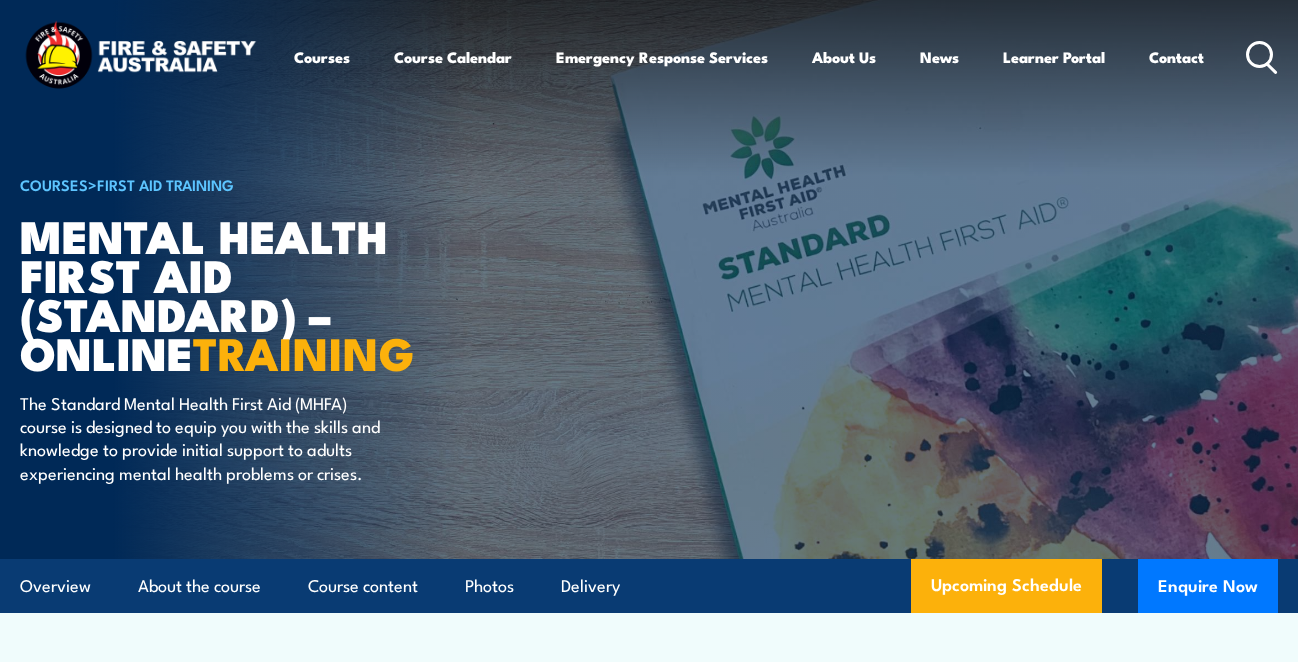 scroll, scrollTop: 0, scrollLeft: 0, axis: both 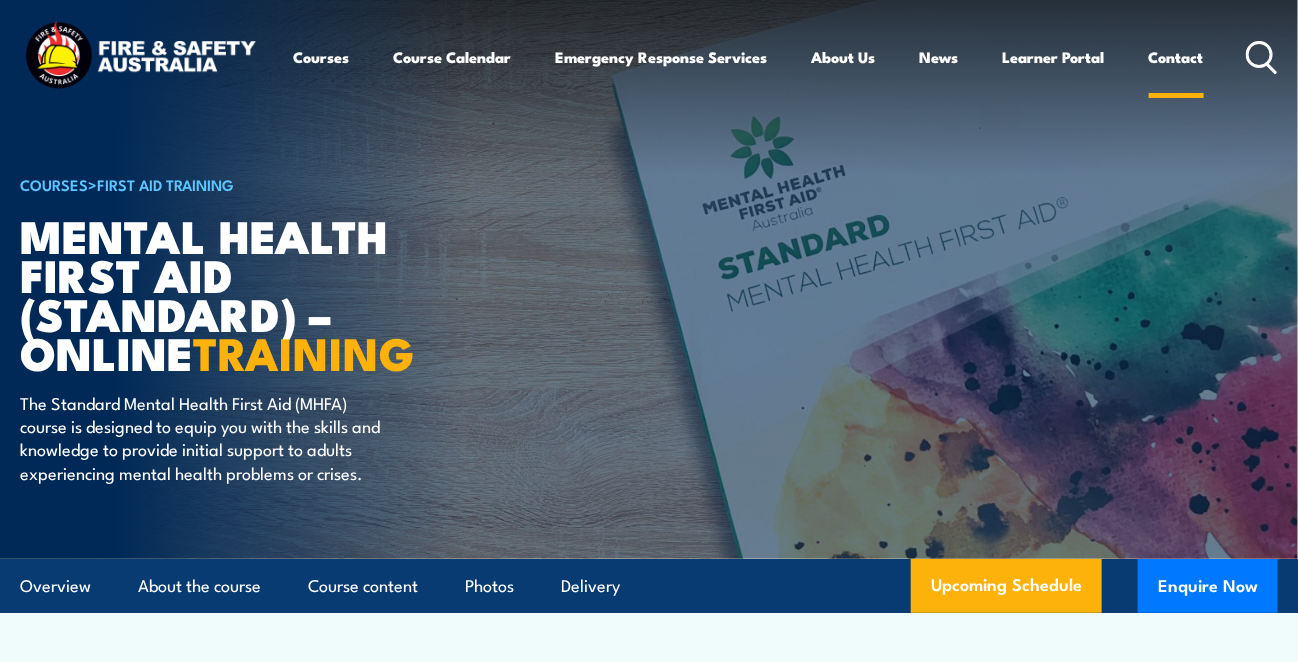 click on "Contact" at bounding box center (1176, 57) 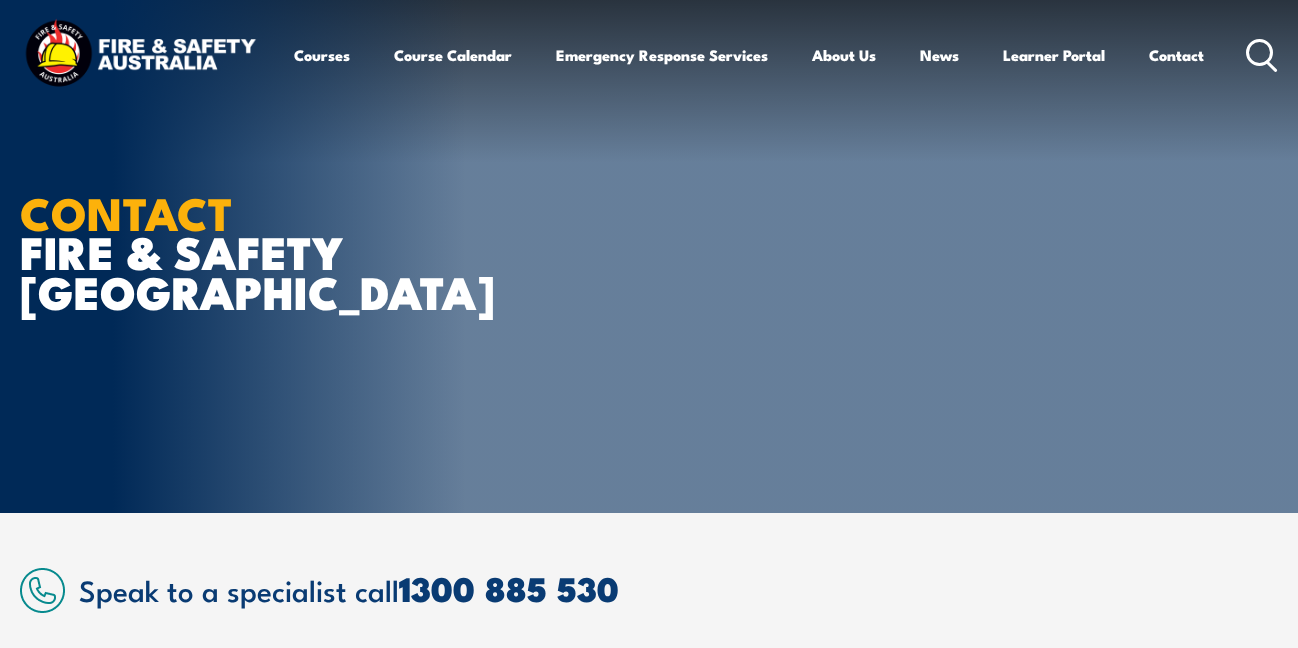 scroll, scrollTop: 0, scrollLeft: 0, axis: both 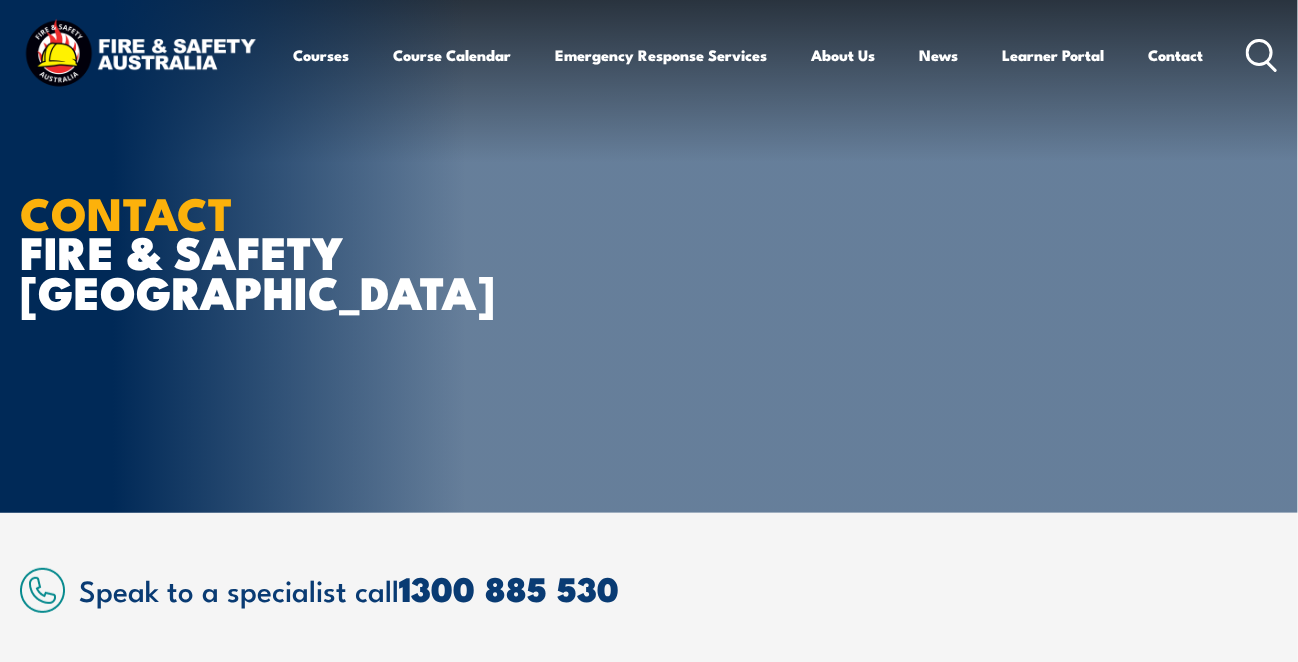 click 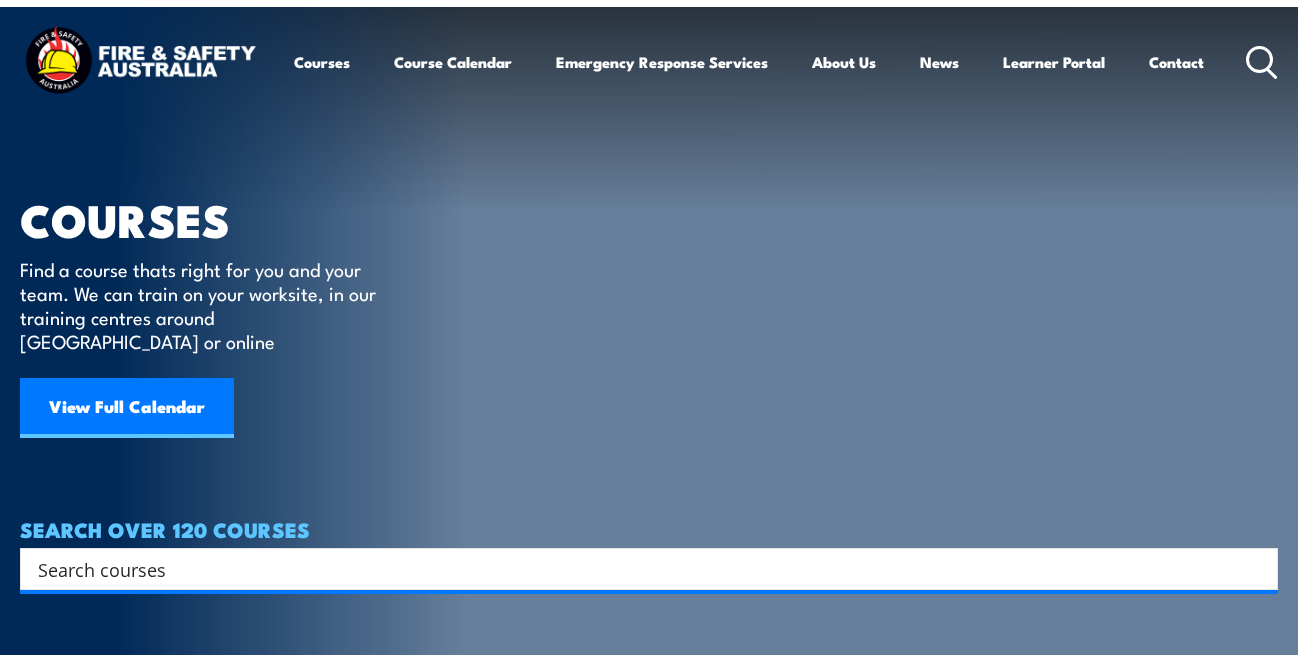 scroll, scrollTop: 0, scrollLeft: 0, axis: both 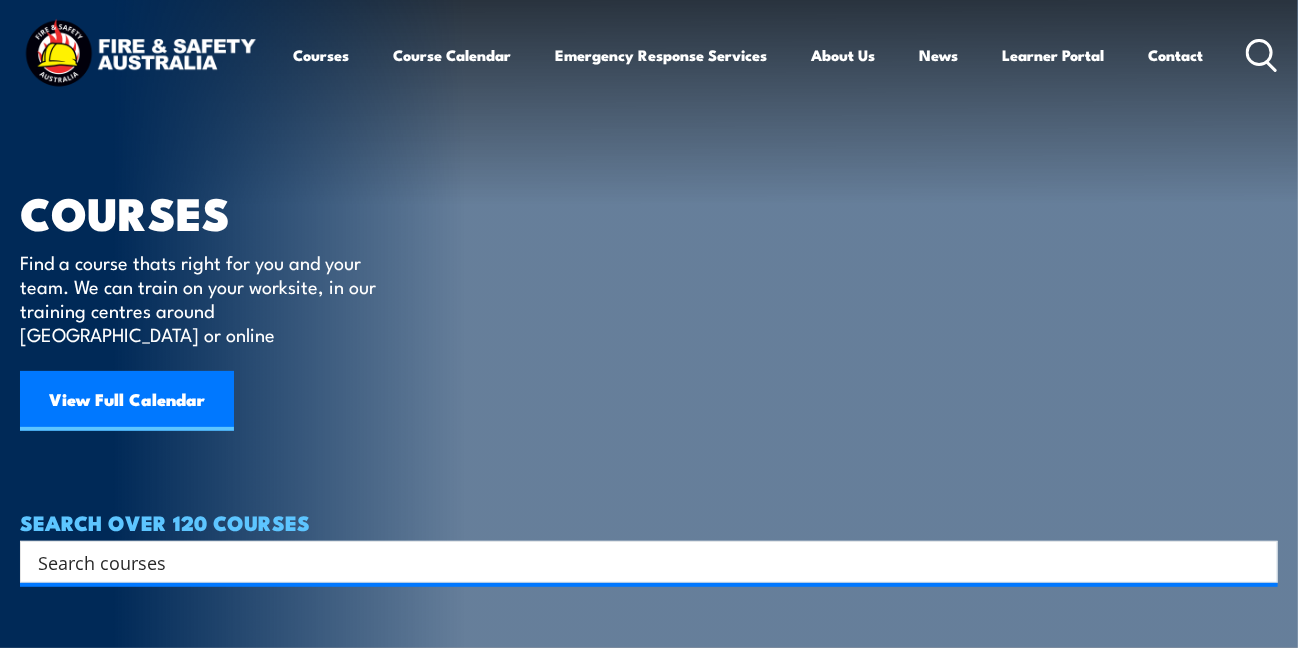 click on "SEARCH OVER 120 COURSES
Search  Filter by Locations  Australian Capital Territory   New South Wales   Northern Territory   Online   Queensland   South Australia   Tasmania   Victoria   Western Australia" at bounding box center [649, 547] 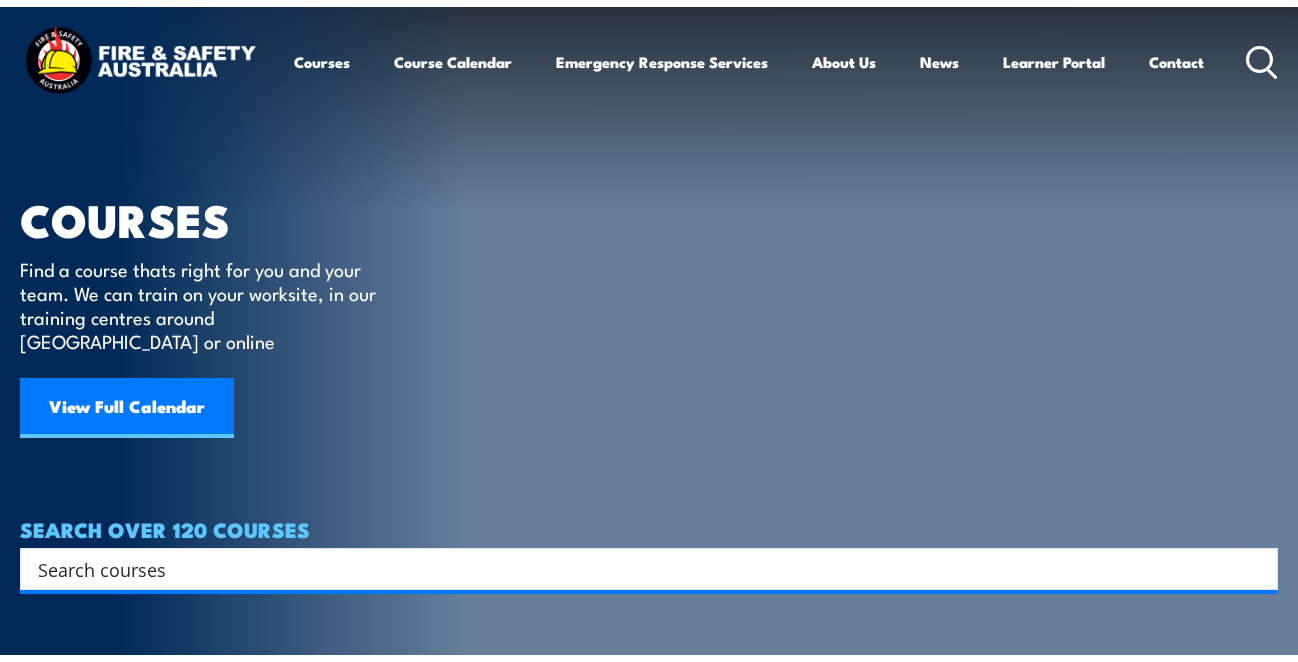 scroll, scrollTop: 0, scrollLeft: 0, axis: both 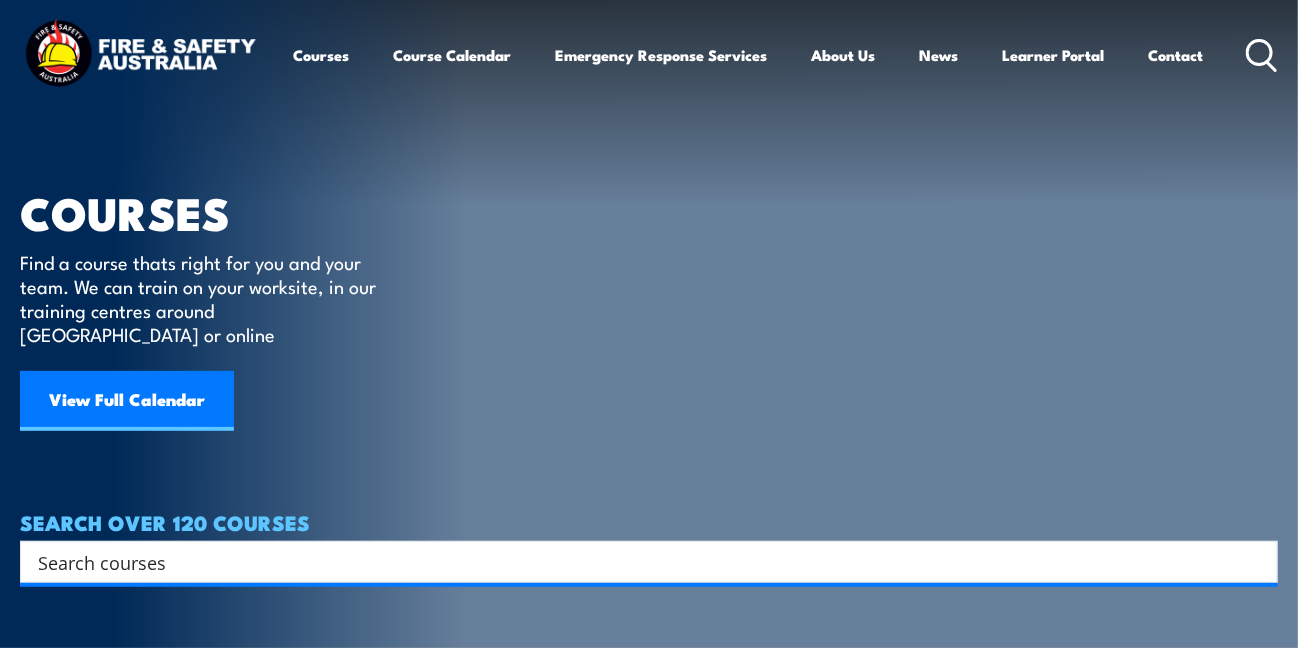 click at bounding box center (636, 562) 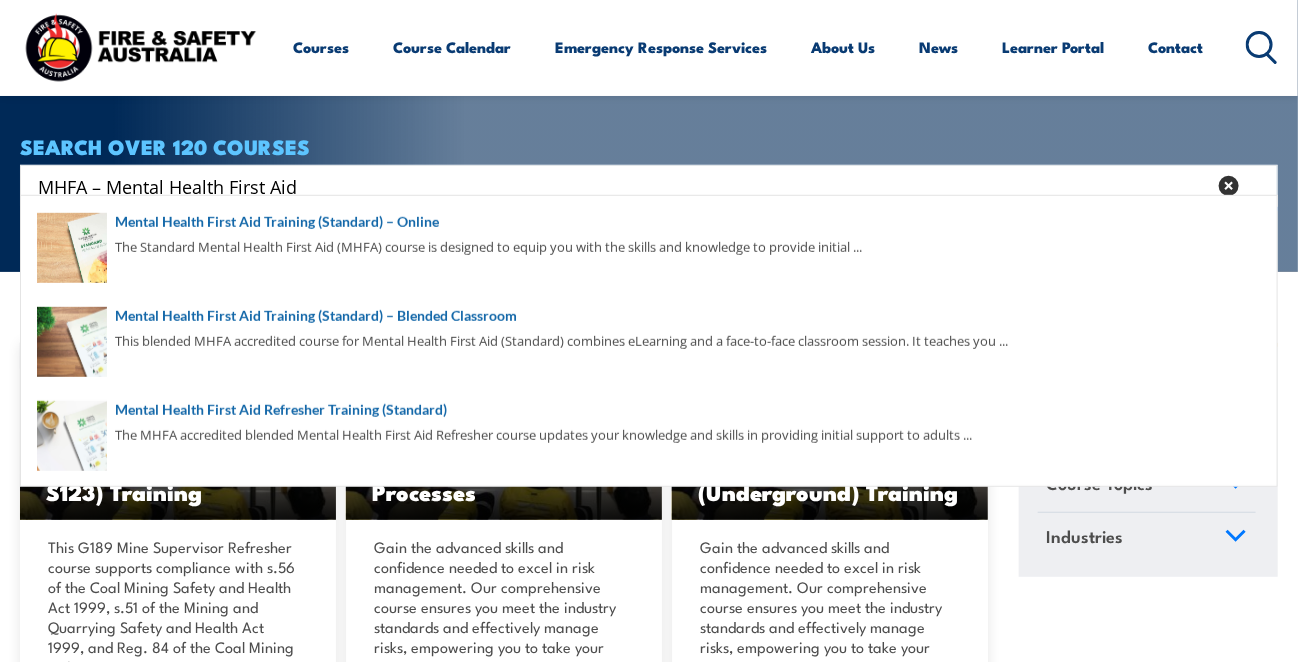 scroll, scrollTop: 333, scrollLeft: 0, axis: vertical 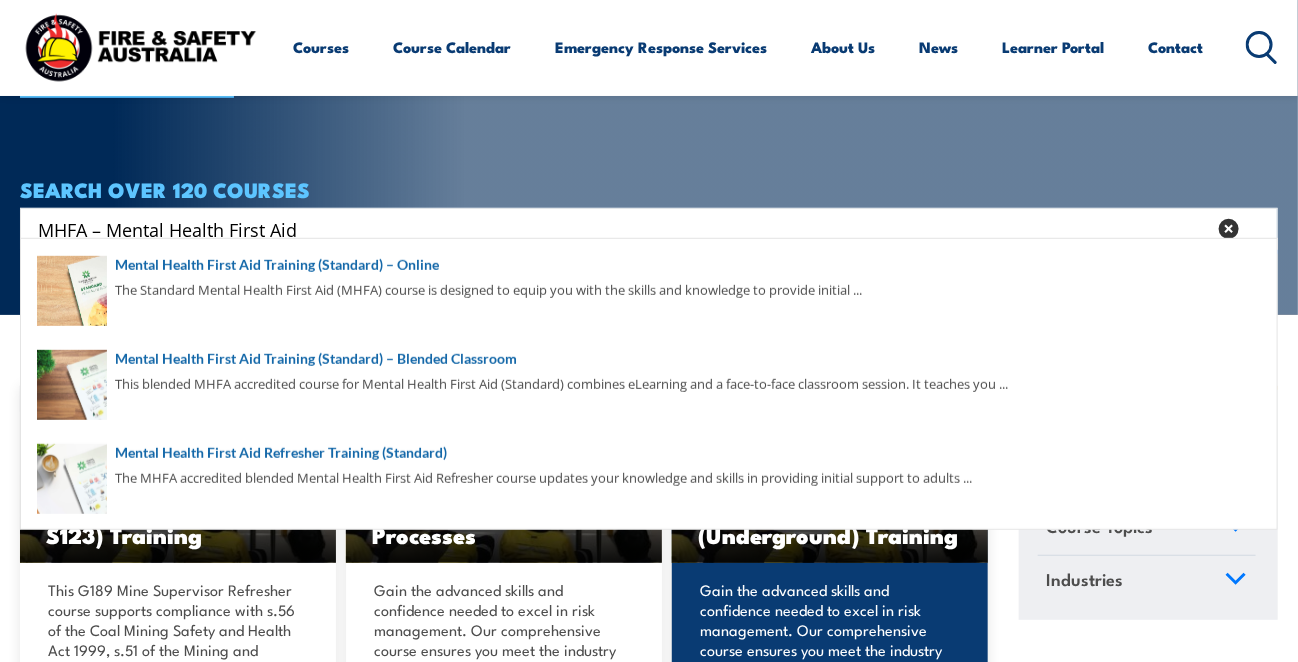 type on "MHFA – Mental Health First Aid" 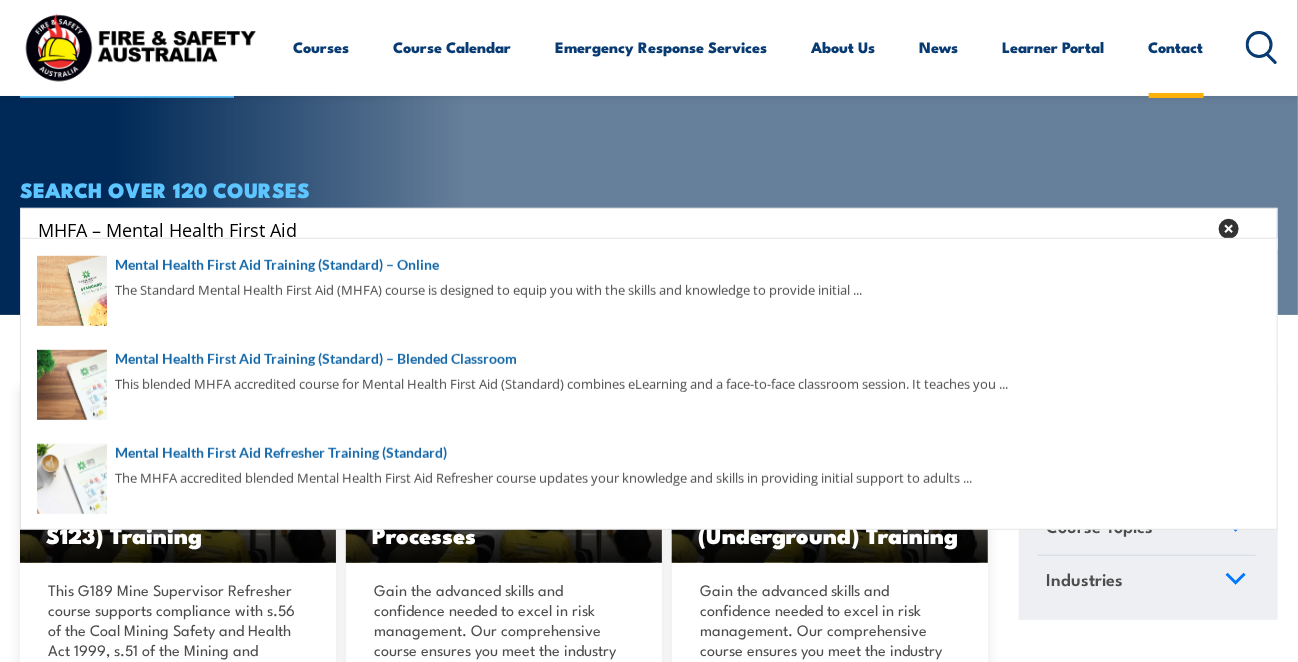 click on "Contact" at bounding box center [1176, 47] 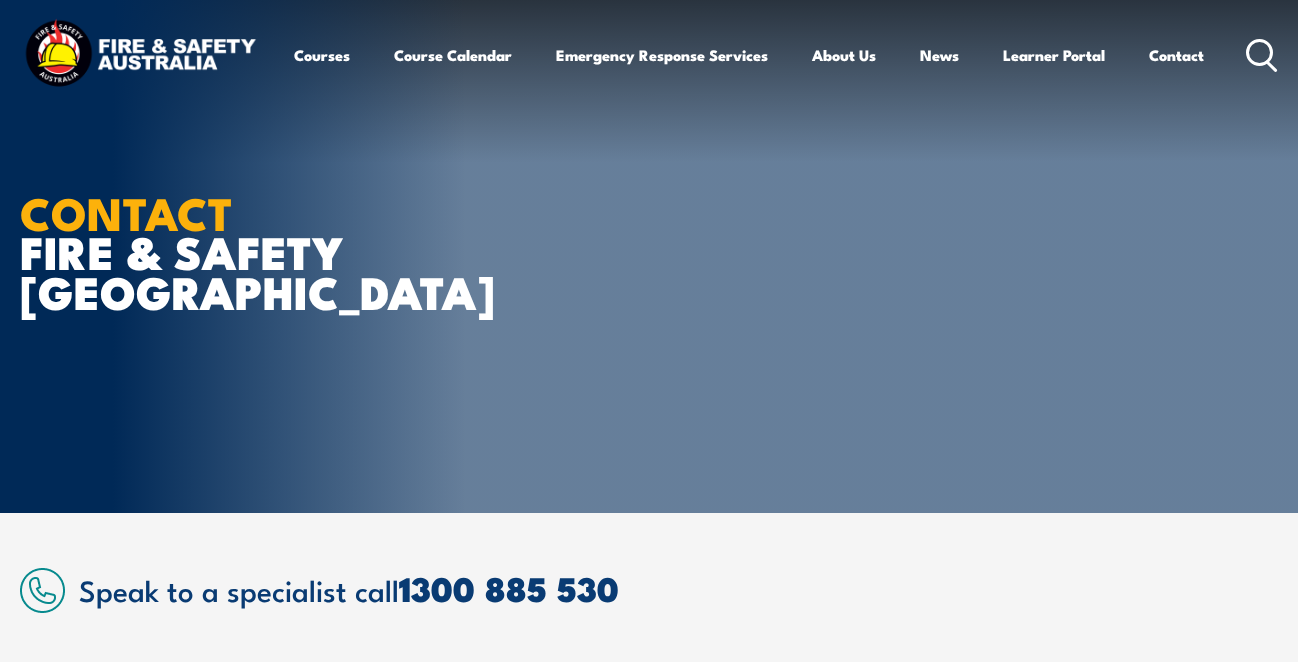 scroll, scrollTop: 0, scrollLeft: 0, axis: both 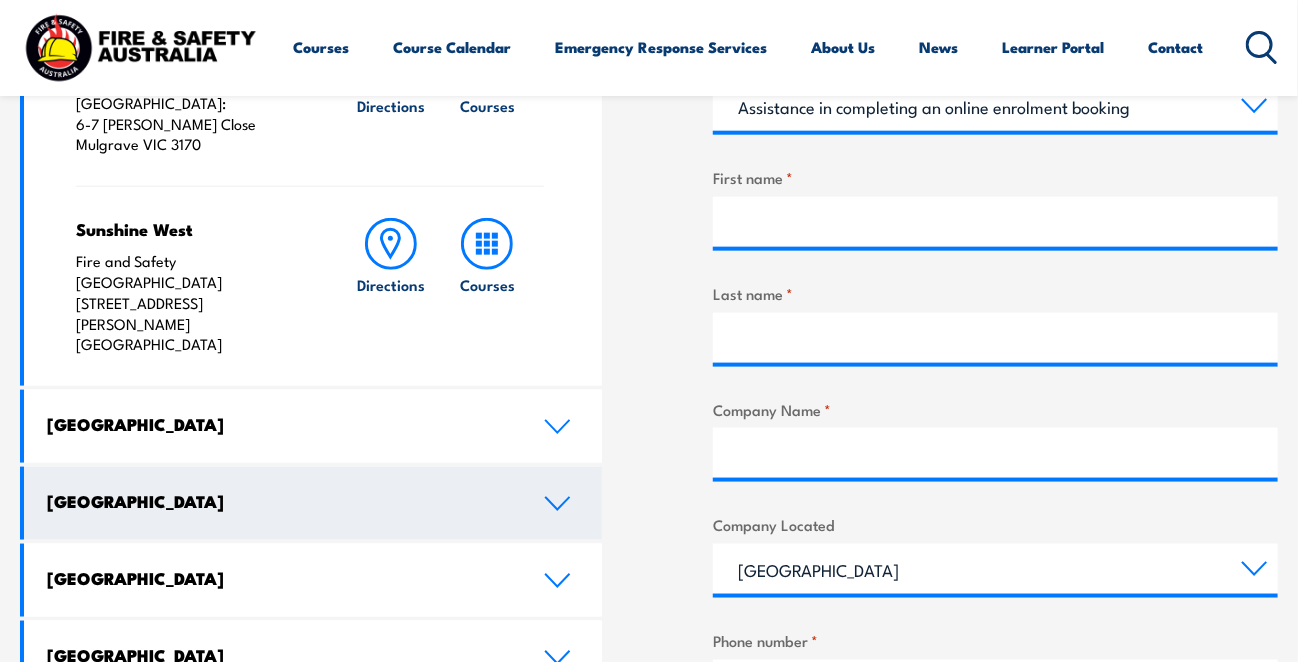 click 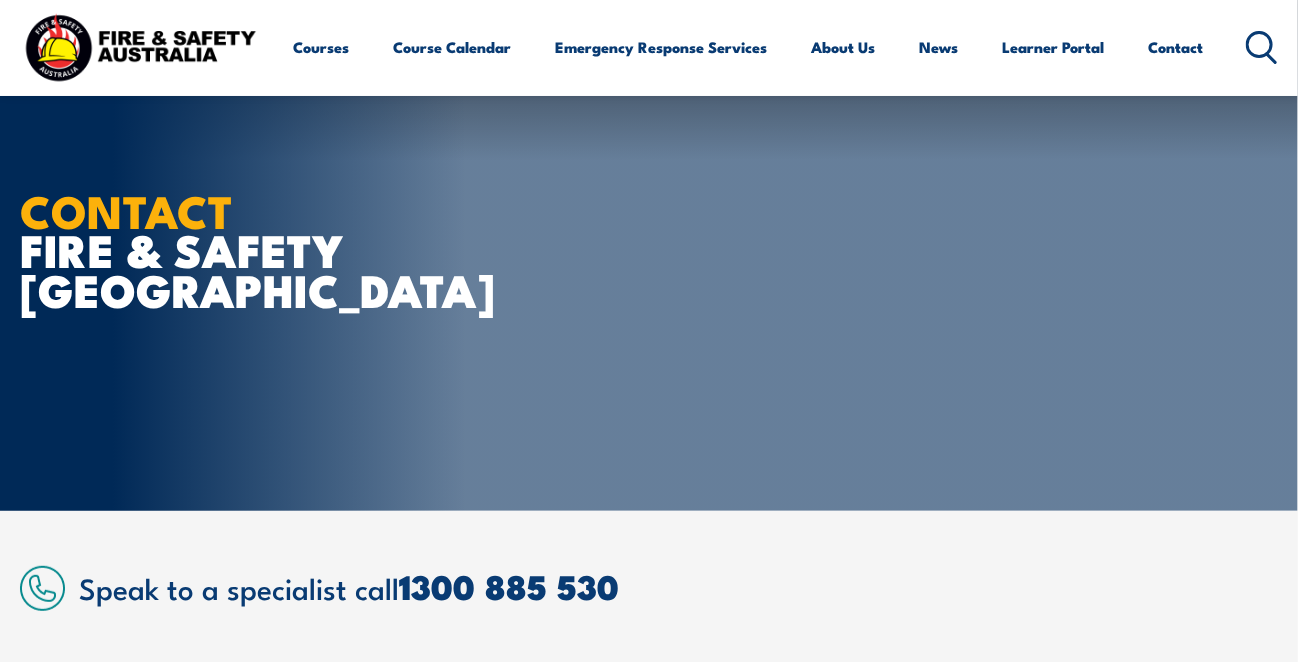 scroll, scrollTop: 0, scrollLeft: 0, axis: both 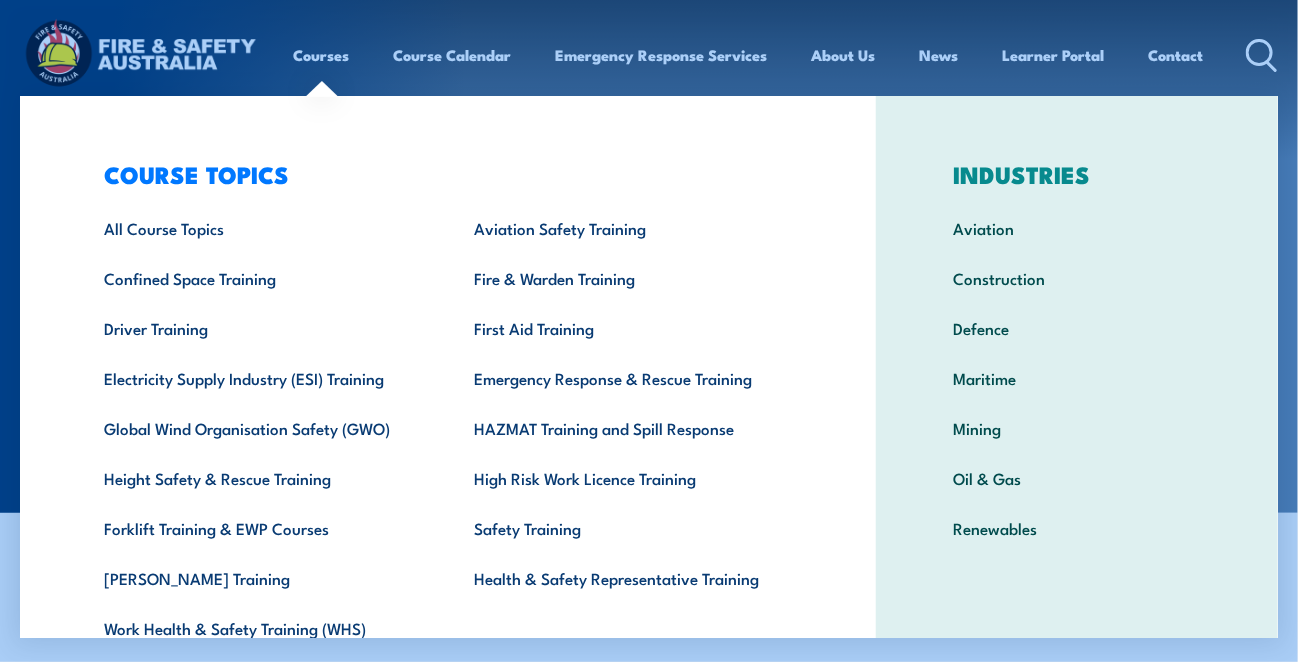 click on "Courses" at bounding box center (322, 55) 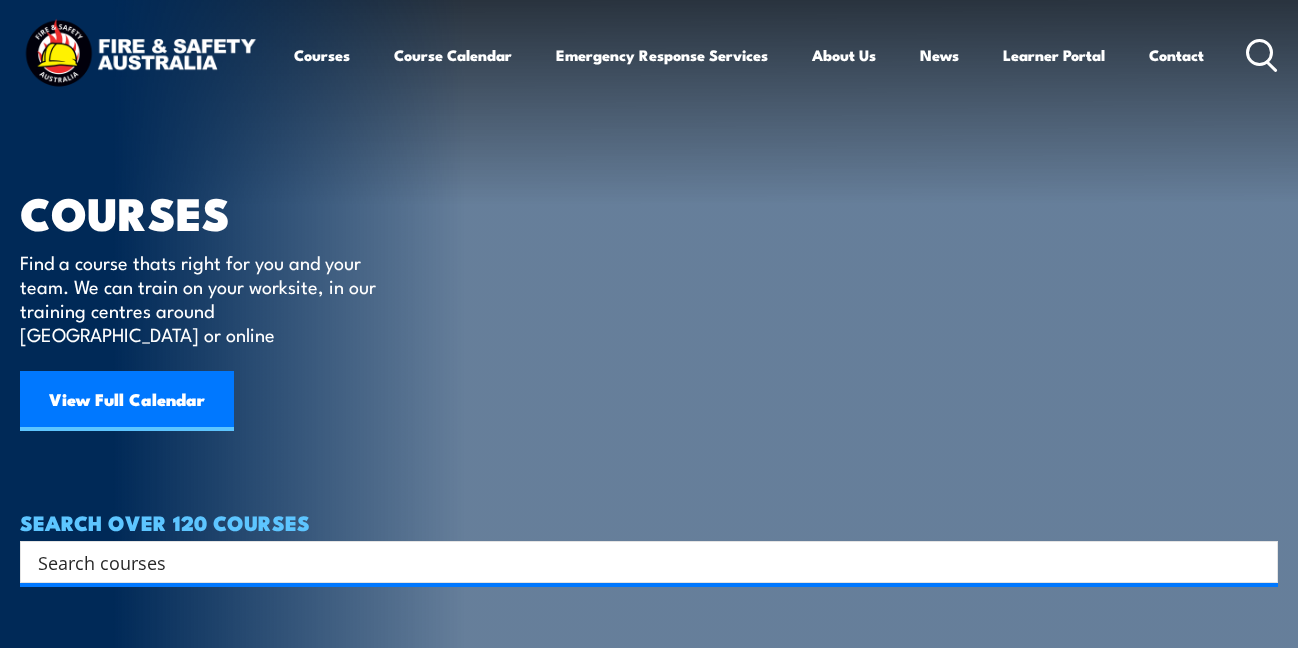 scroll, scrollTop: 0, scrollLeft: 0, axis: both 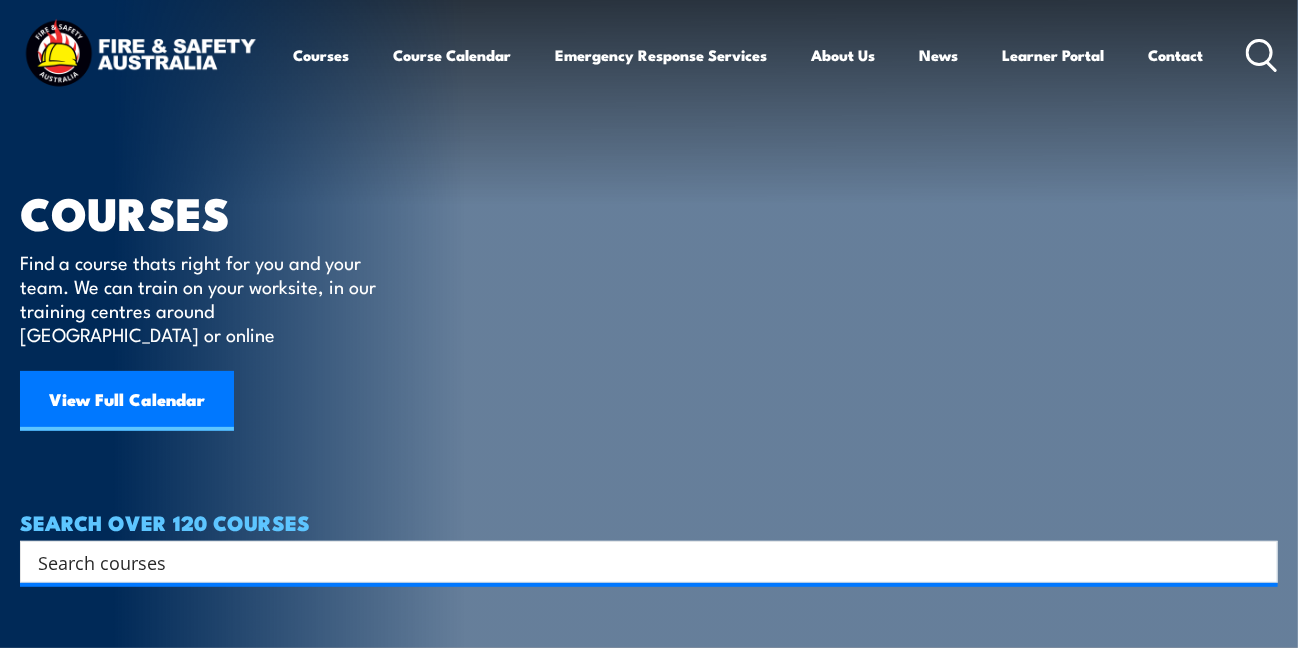 click at bounding box center (636, 562) 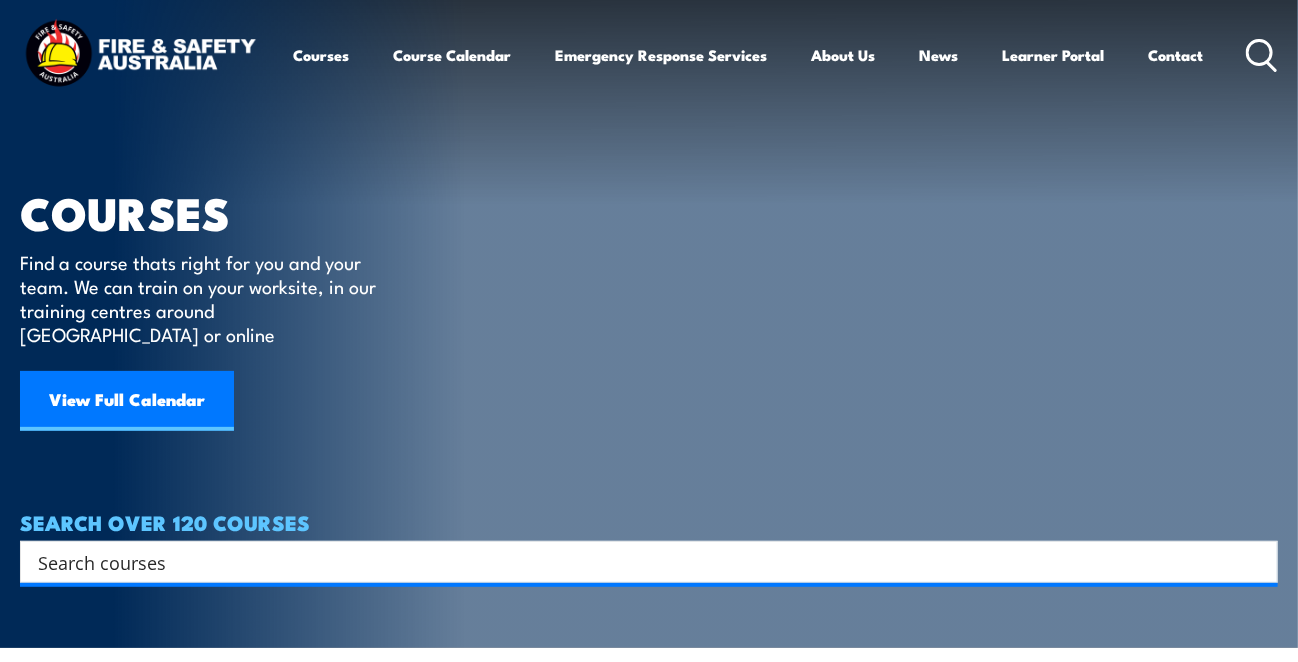 paste on "https://fireandsafetyaustralia.com.au/courses/" 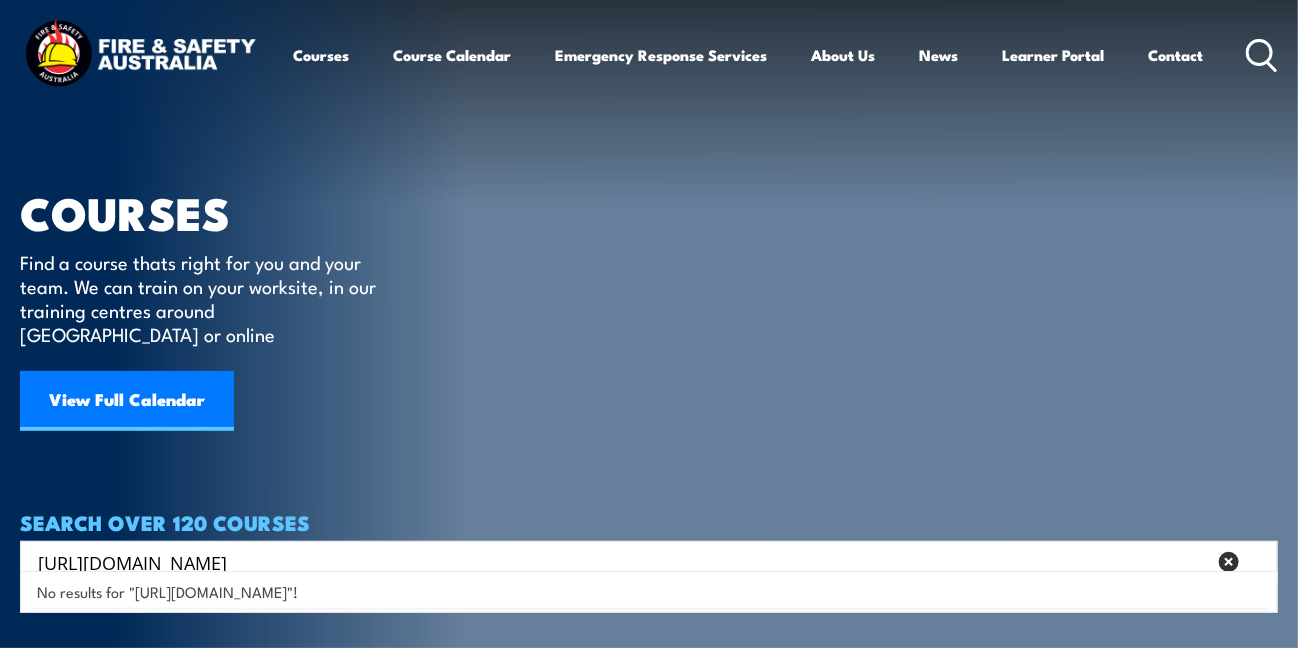 drag, startPoint x: 387, startPoint y: 544, endPoint x: 0, endPoint y: 557, distance: 387.2183 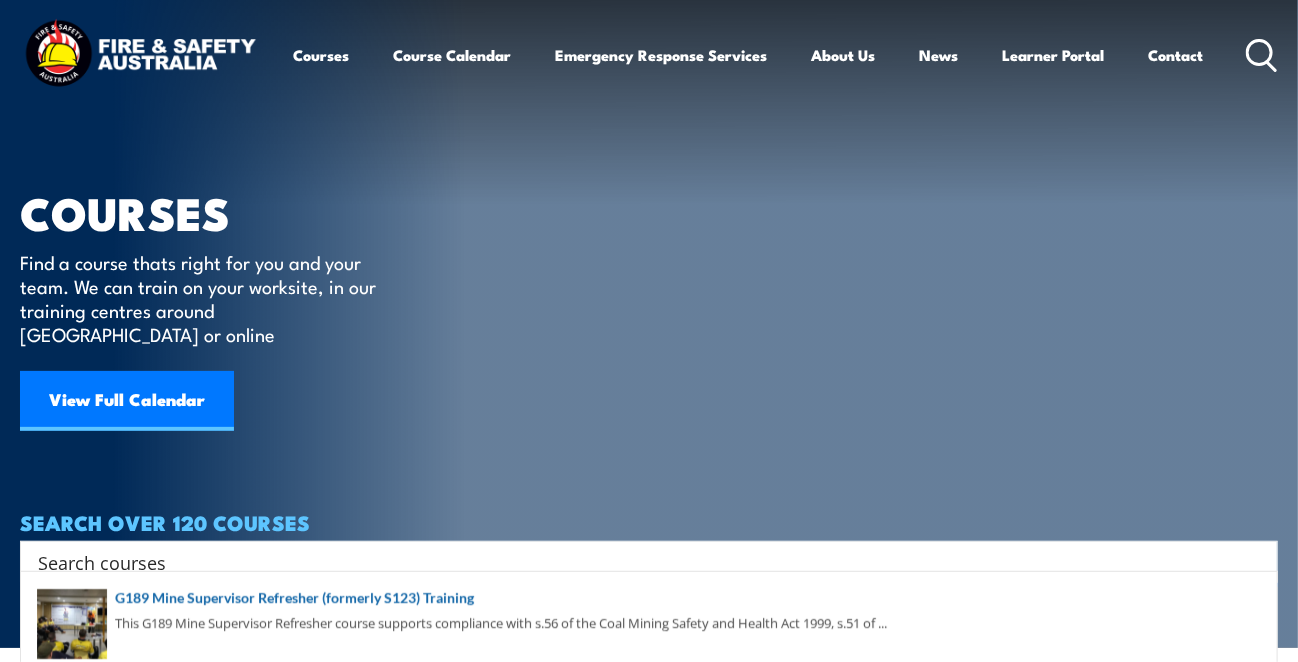 click at bounding box center (636, 562) 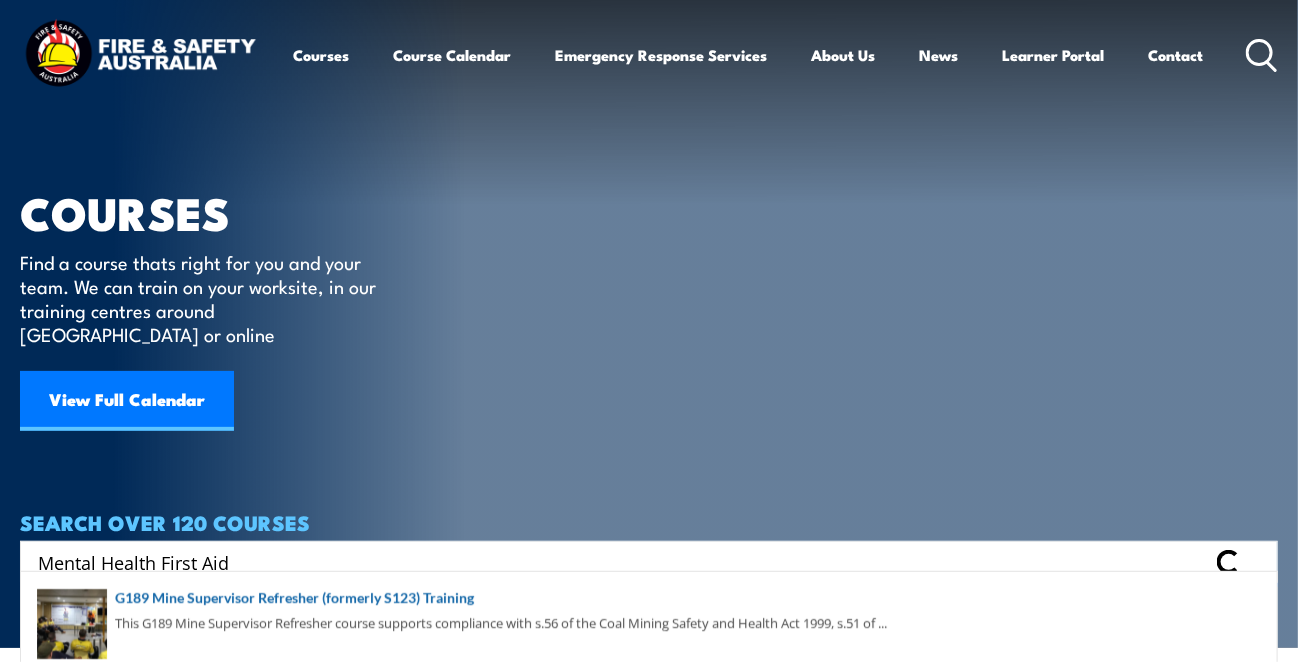 type on "Mental Health First Aid" 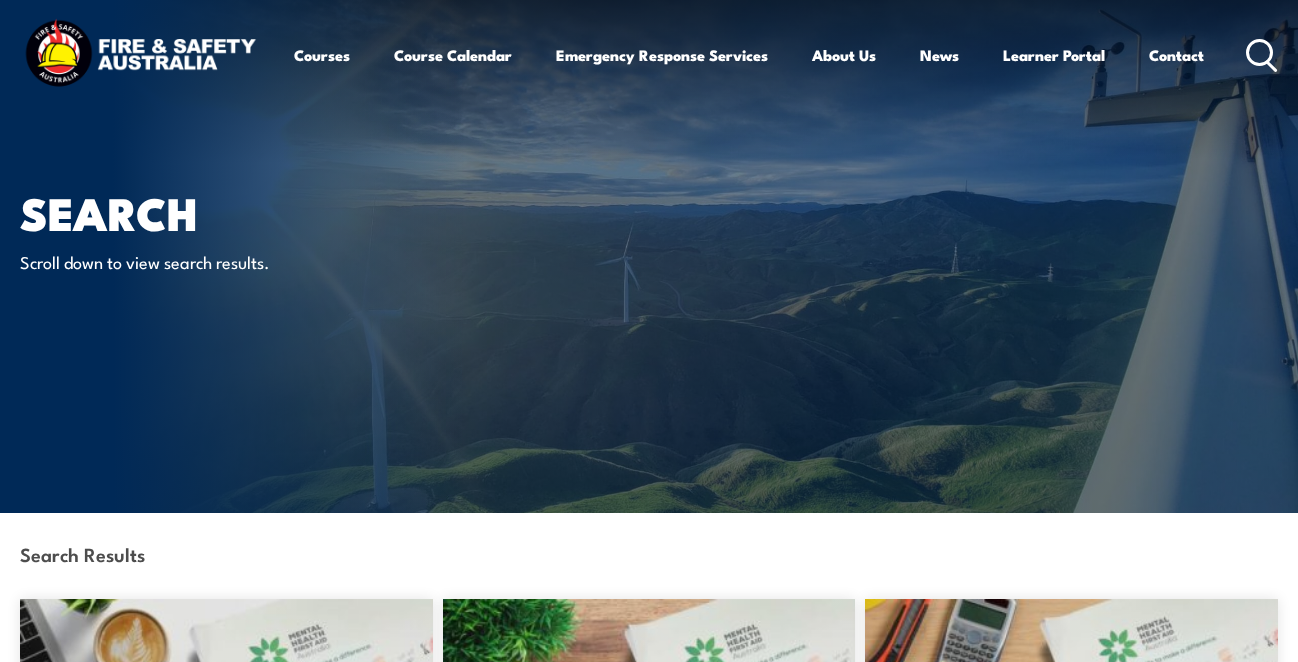 scroll, scrollTop: 107, scrollLeft: 0, axis: vertical 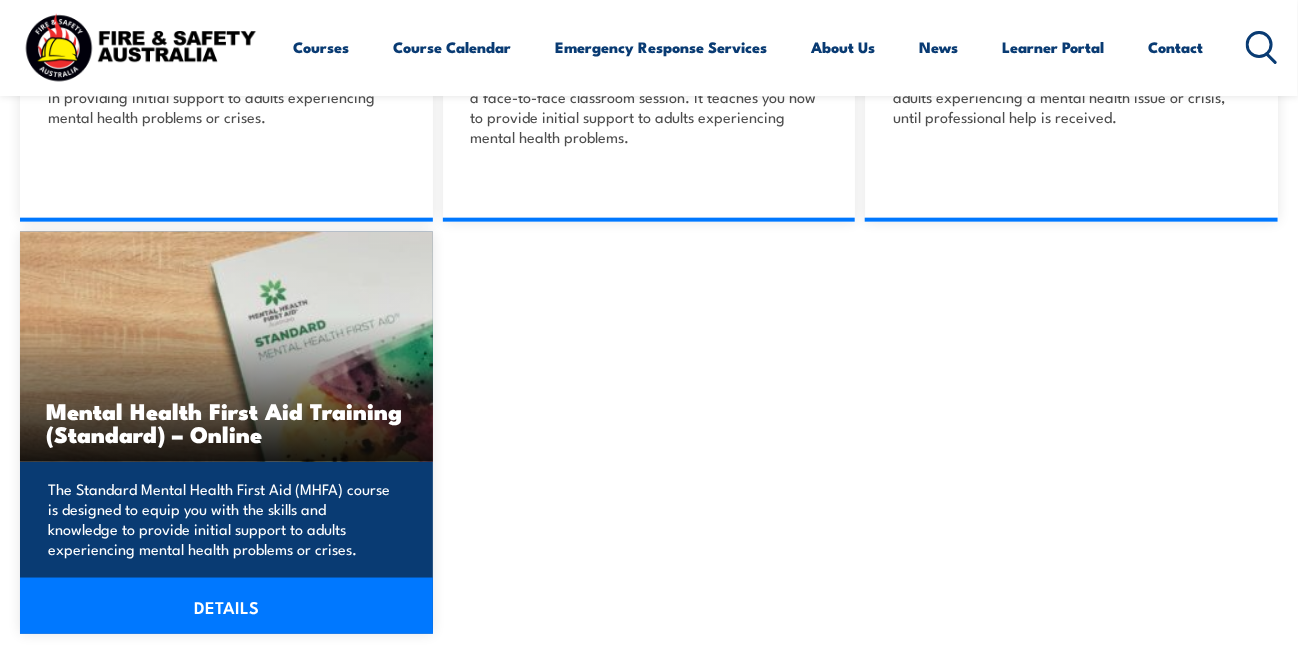 click at bounding box center [226, 347] 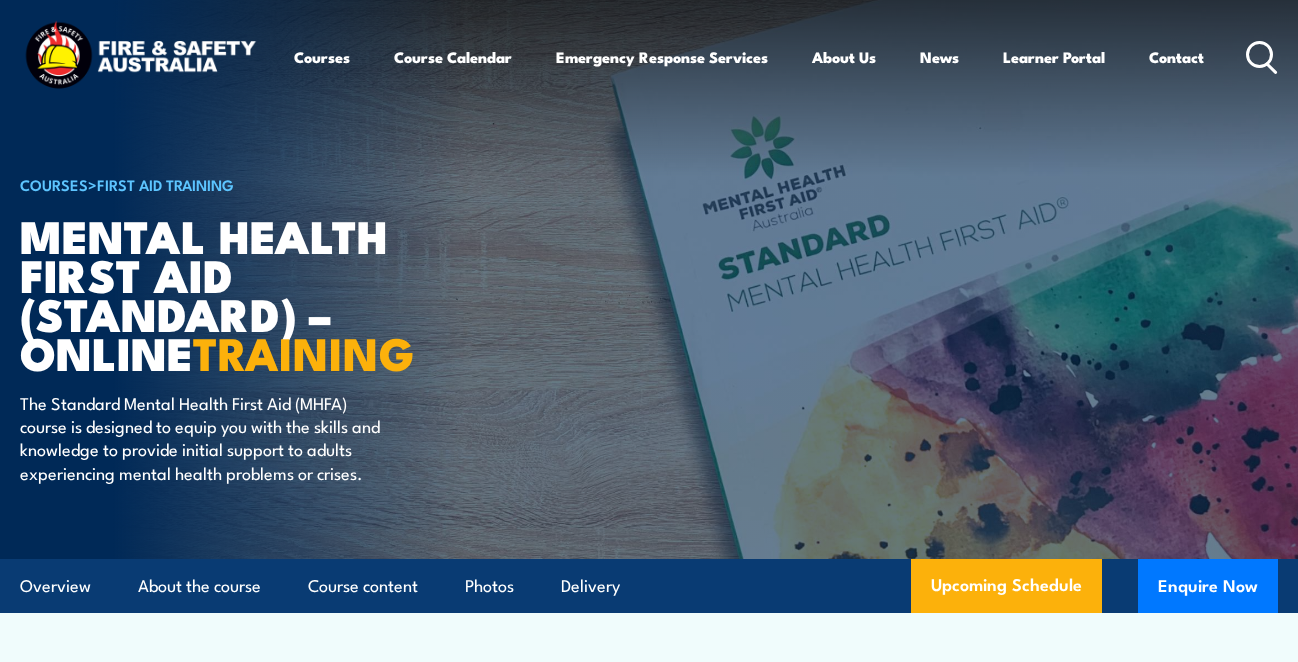 scroll, scrollTop: 0, scrollLeft: 0, axis: both 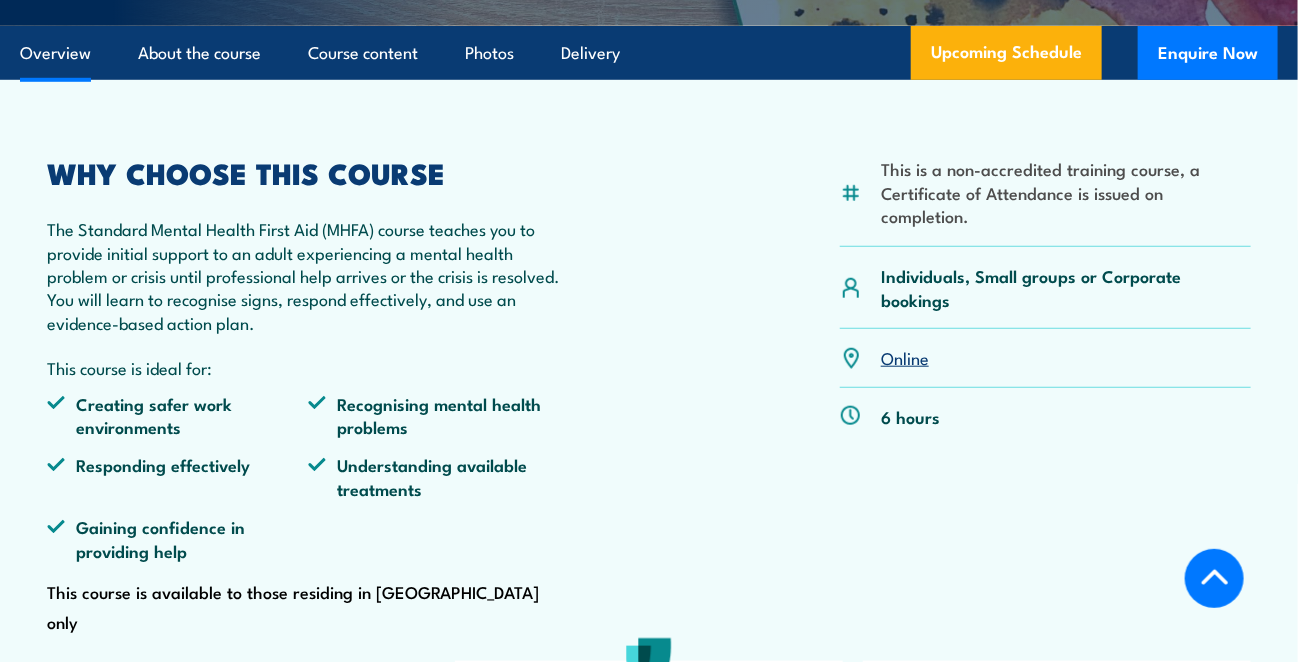 click on "Online" at bounding box center (905, 357) 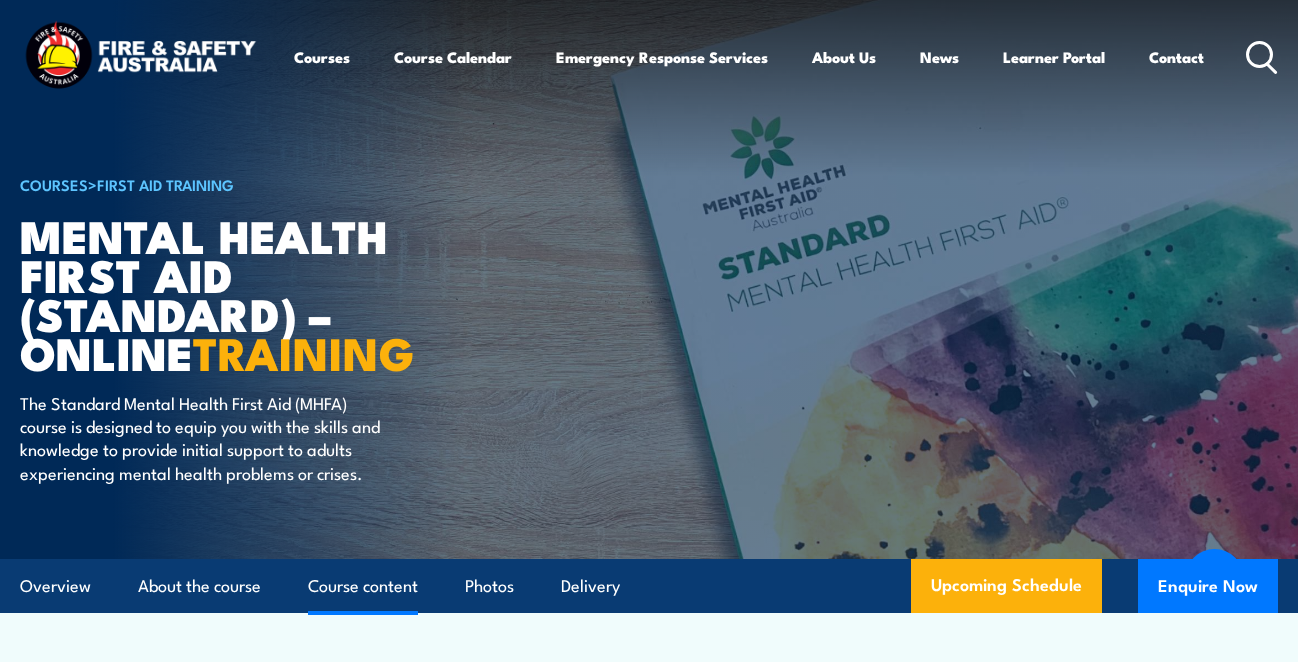 scroll, scrollTop: 3483, scrollLeft: 0, axis: vertical 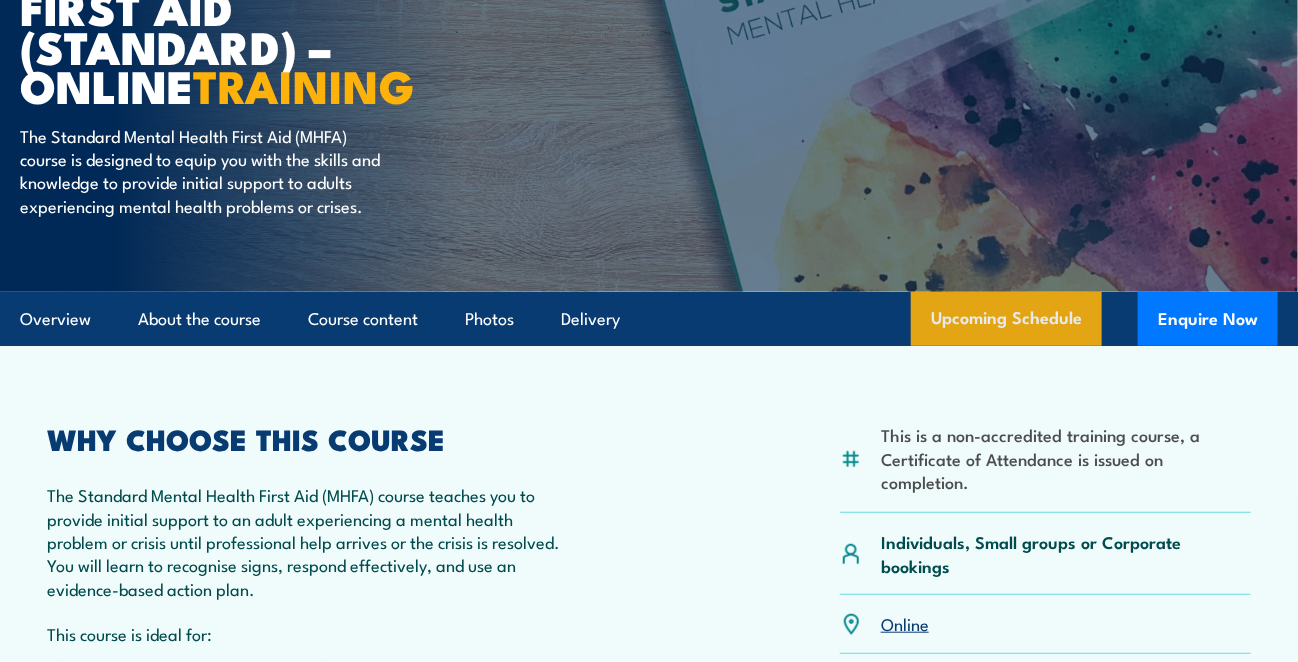 click on "Upcoming Schedule" at bounding box center (1006, 319) 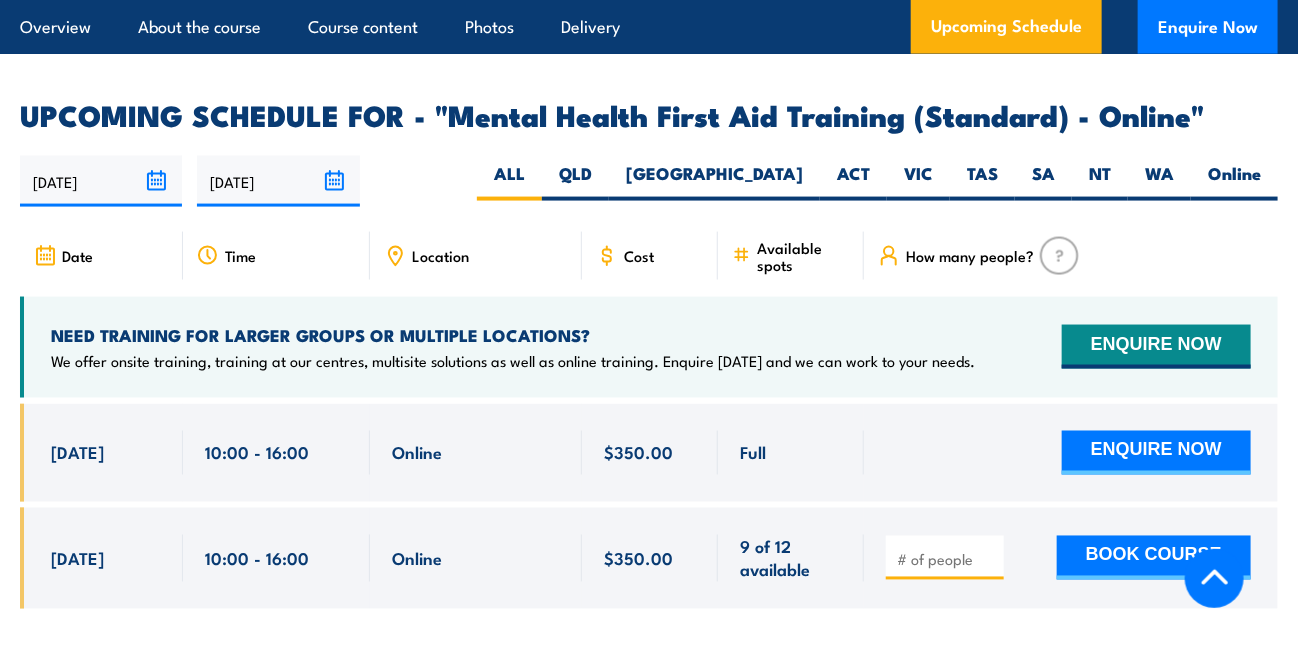 scroll, scrollTop: 4060, scrollLeft: 0, axis: vertical 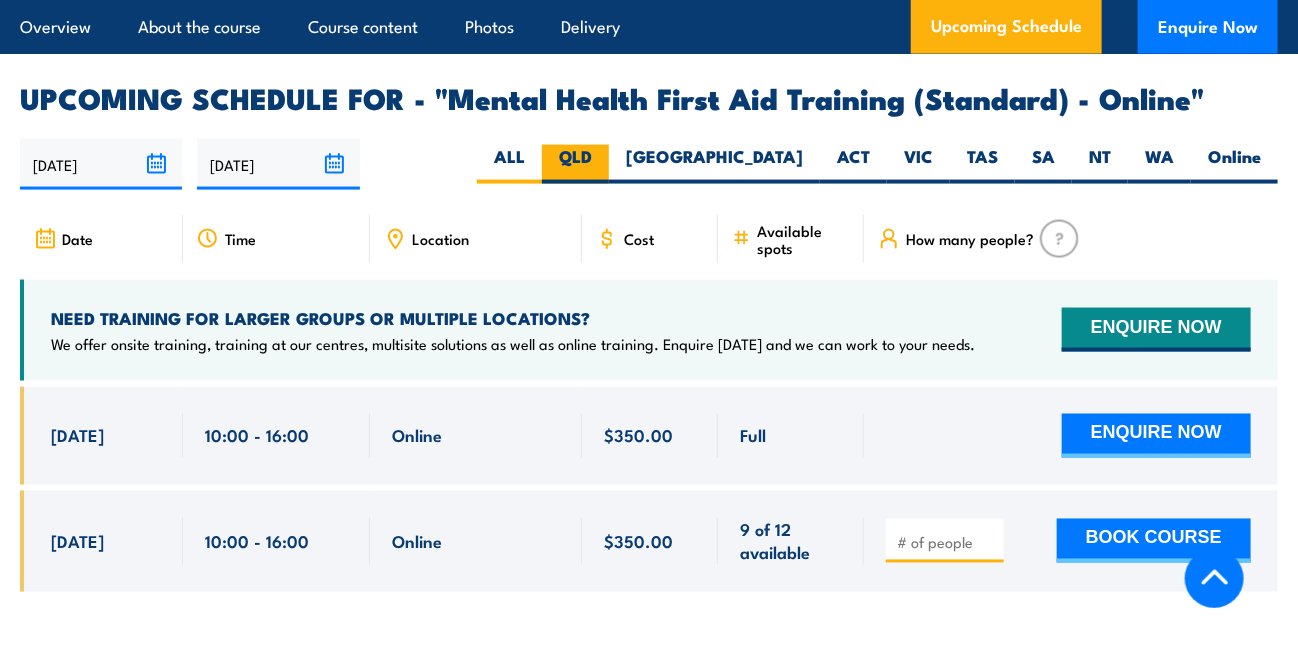 click on "QLD" at bounding box center (575, 164) 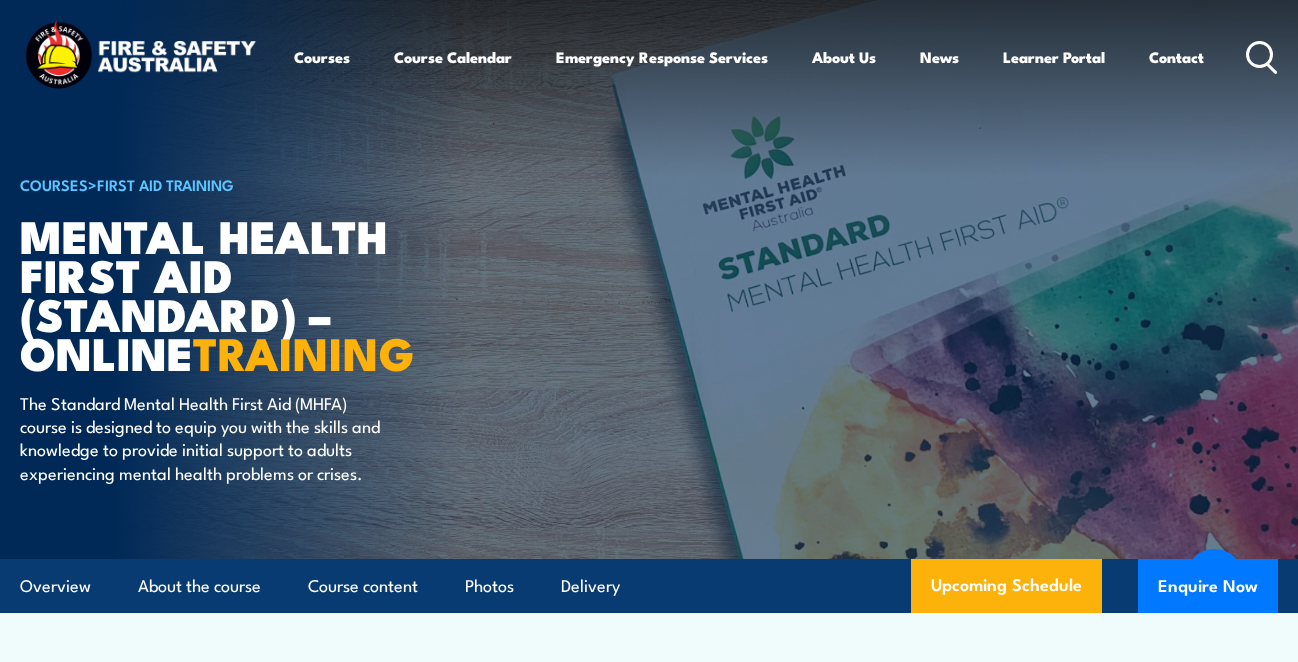 scroll, scrollTop: 3894, scrollLeft: 0, axis: vertical 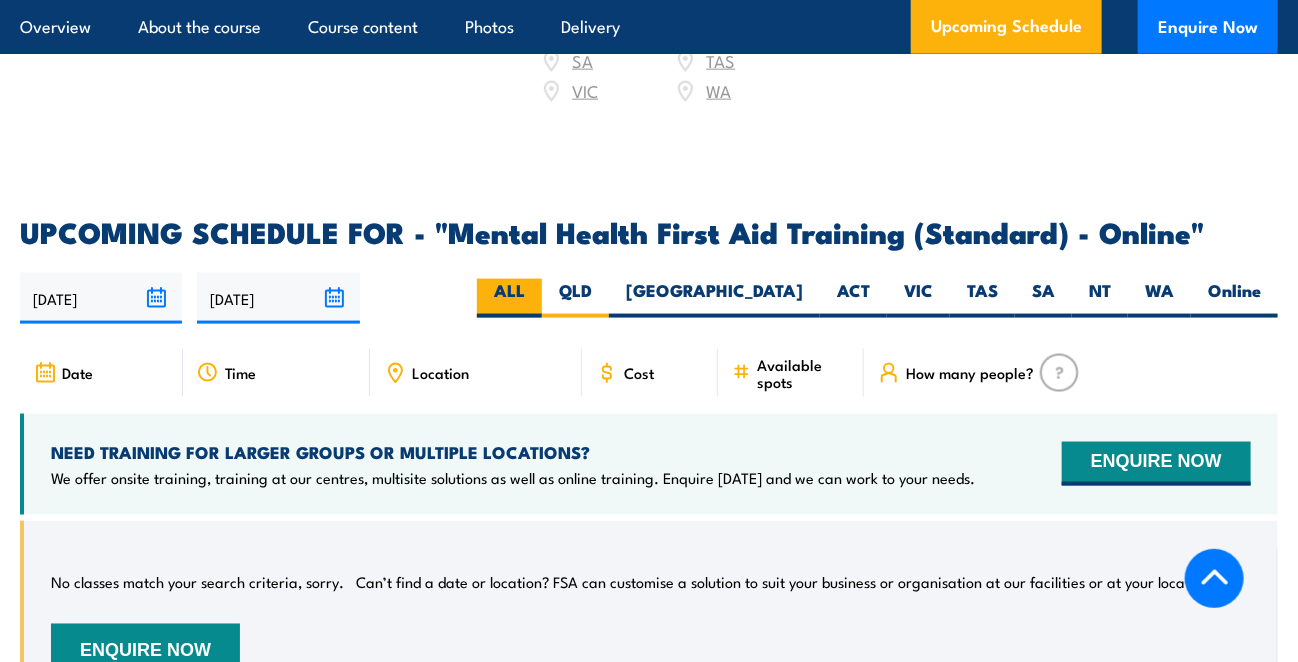 click on "ALL" at bounding box center [509, 298] 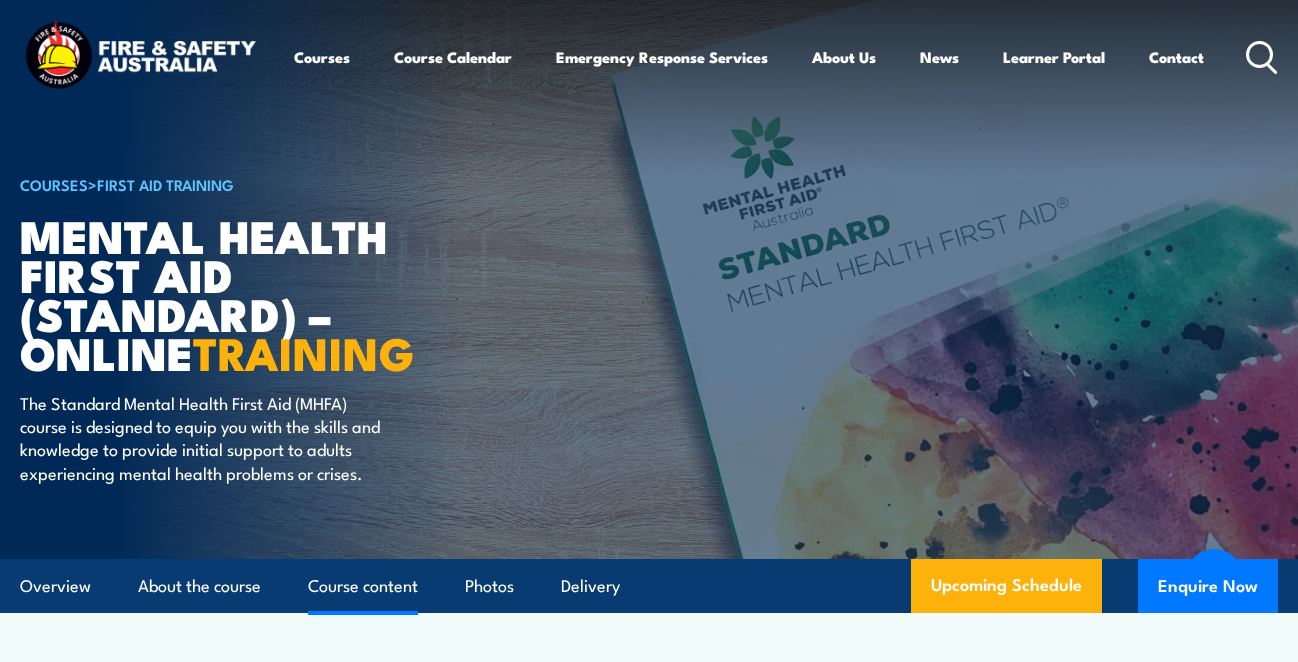 scroll, scrollTop: 3760, scrollLeft: 0, axis: vertical 